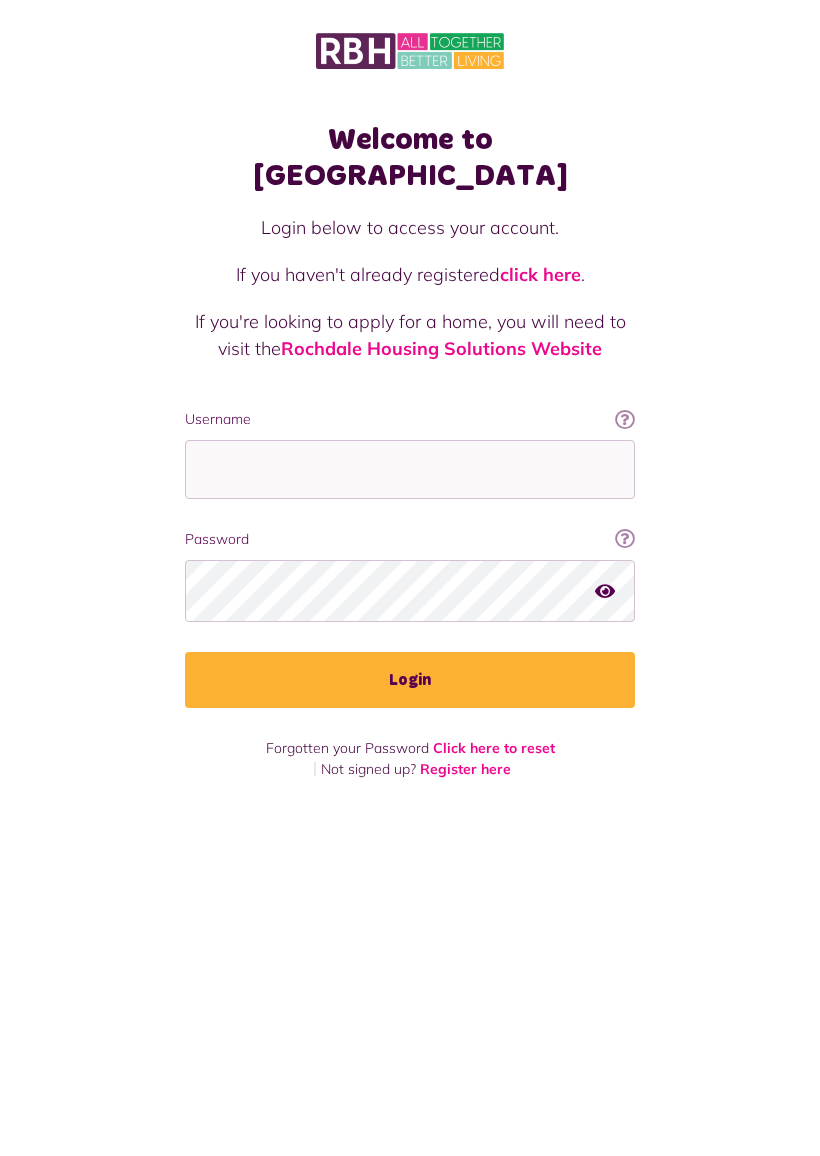 scroll, scrollTop: 0, scrollLeft: 0, axis: both 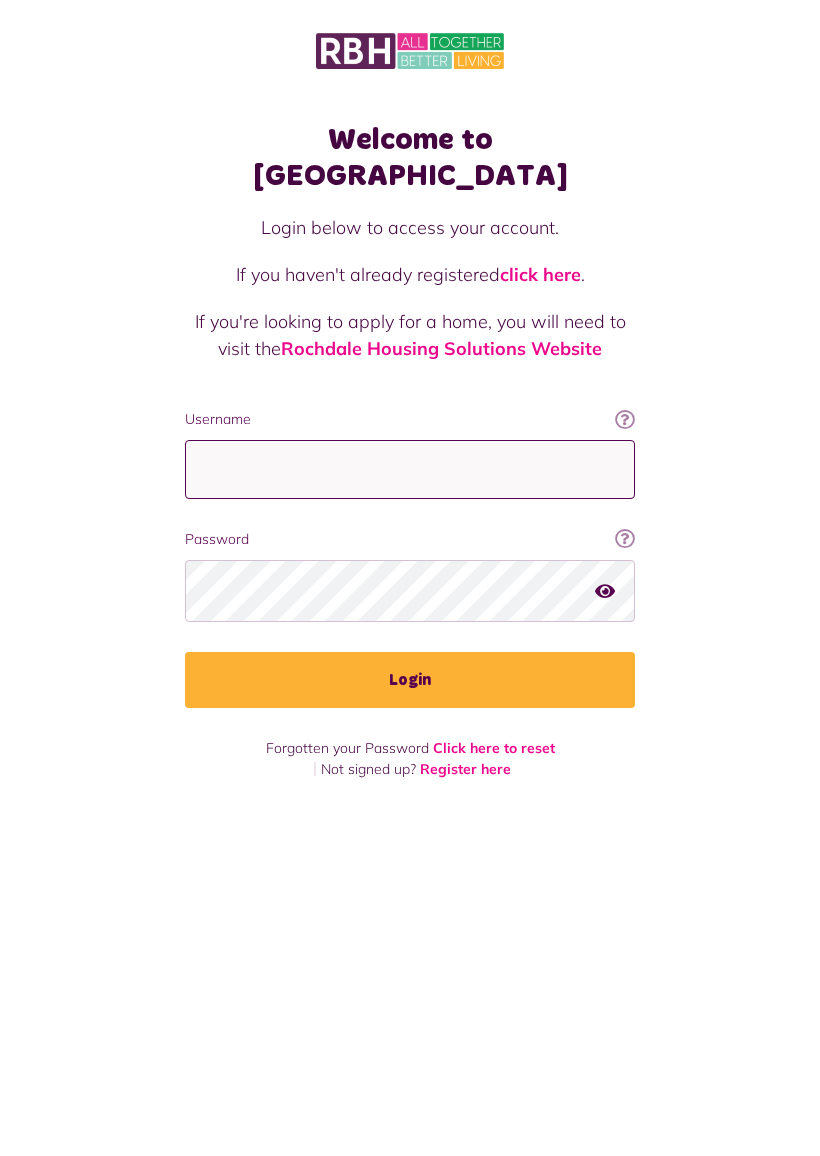 type on "**********" 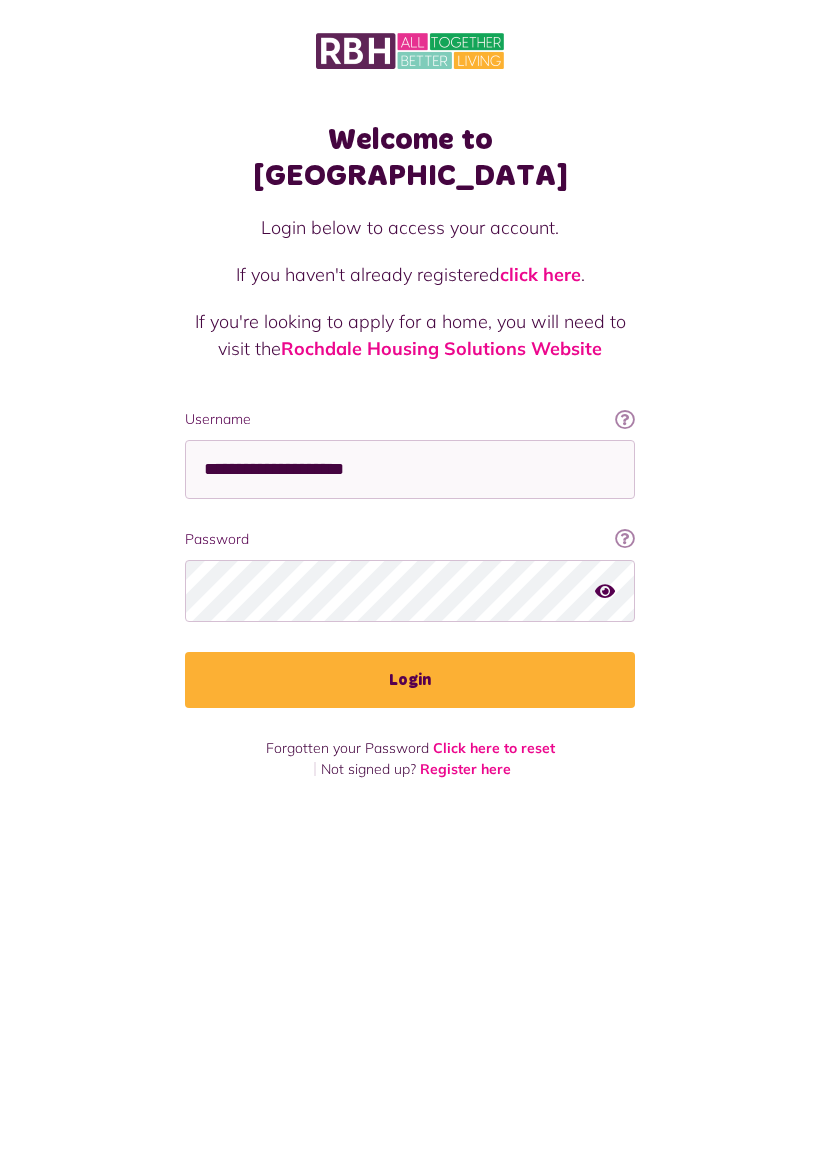 click on "Login" at bounding box center (410, 680) 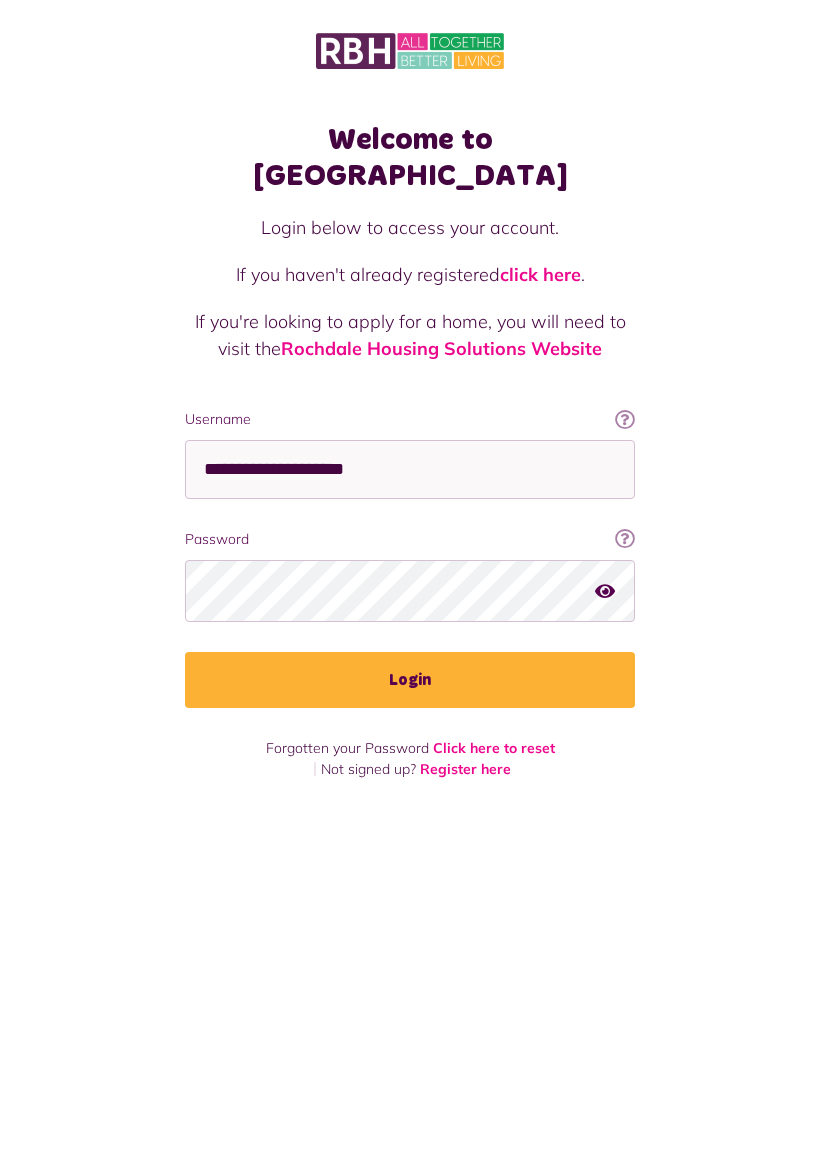 click on "Login" at bounding box center (410, 680) 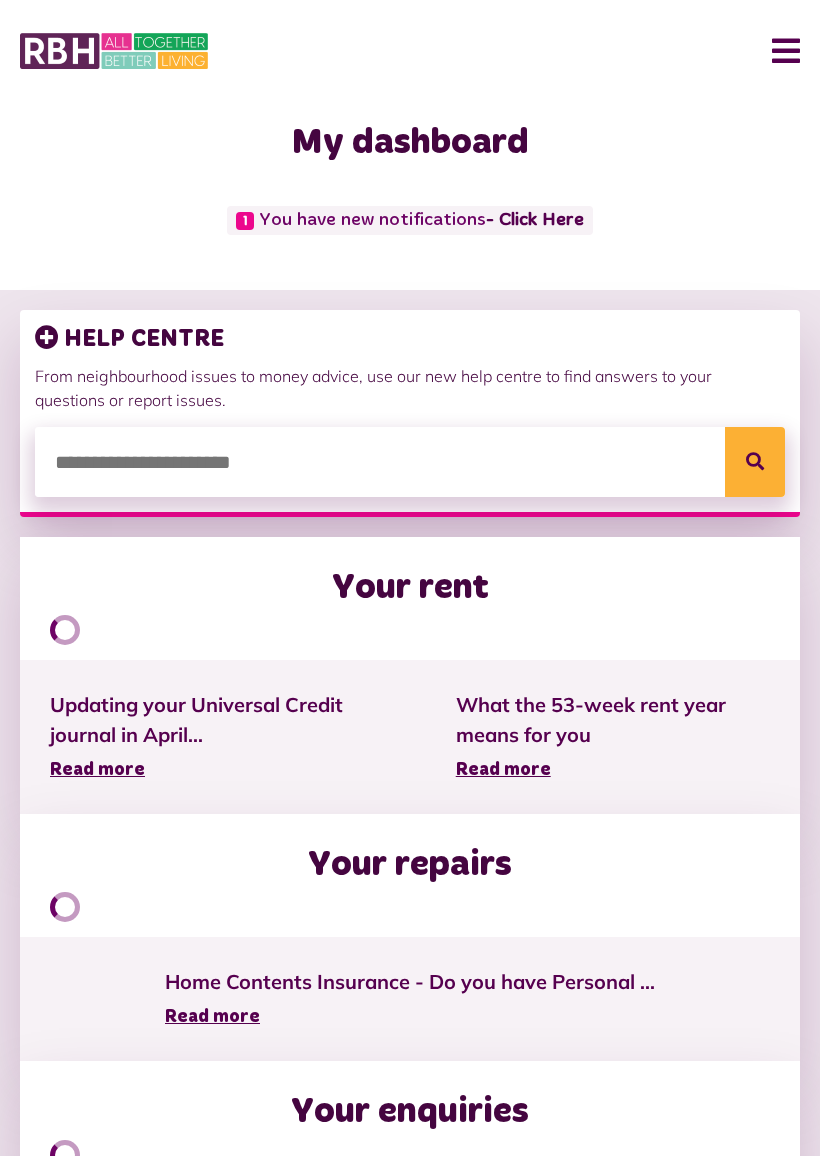 scroll, scrollTop: 0, scrollLeft: 0, axis: both 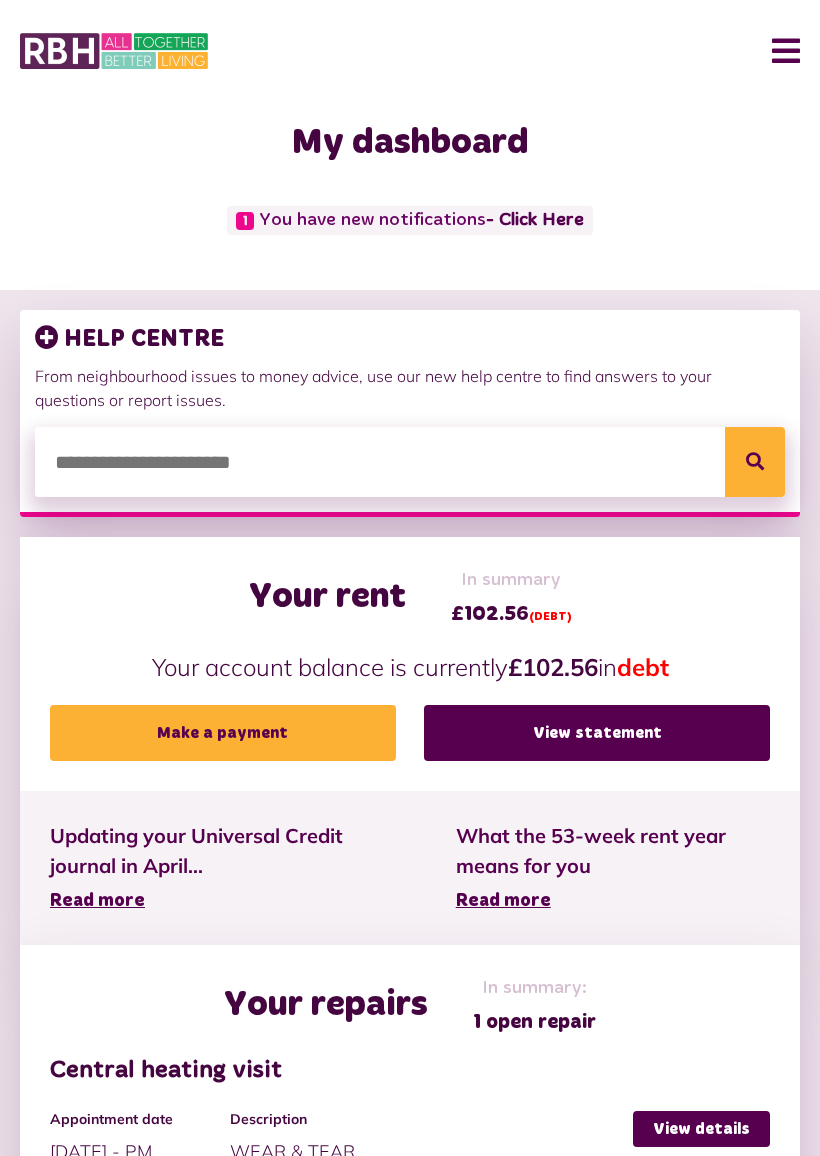 click on "Menu" at bounding box center [778, 51] 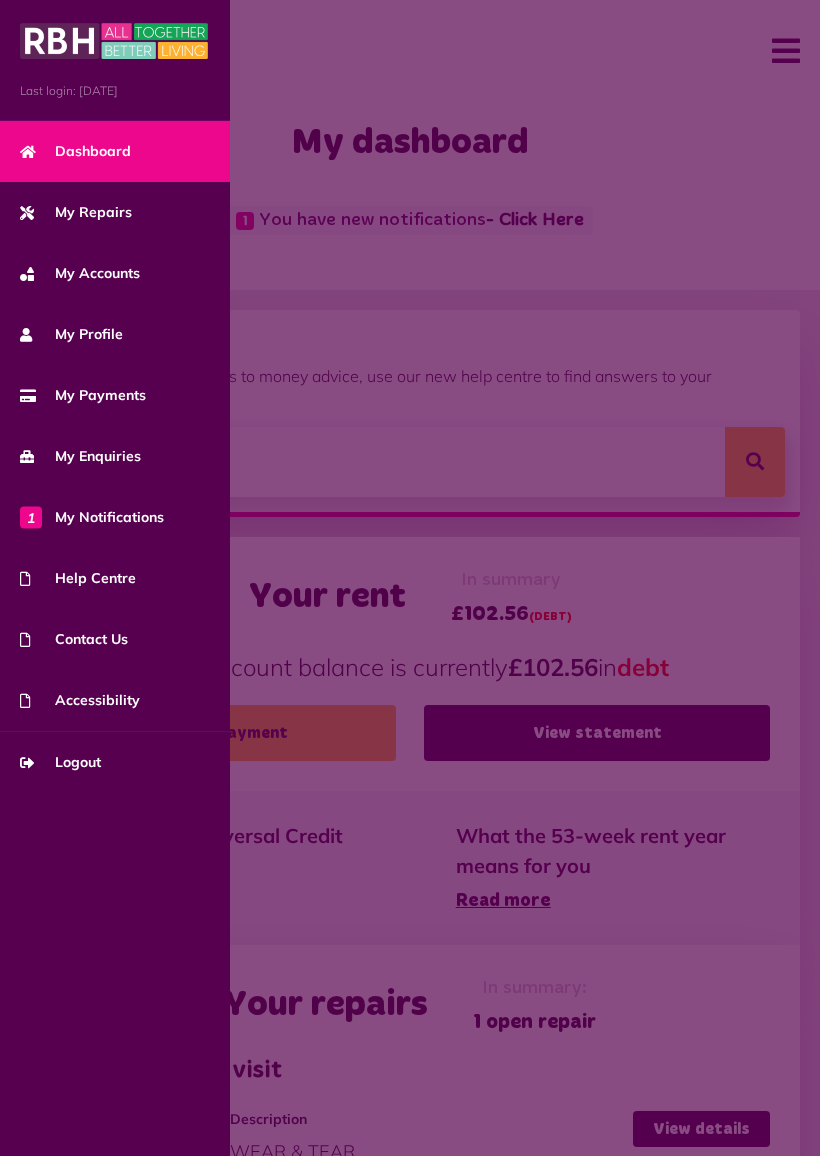 click on "1  My Notifications" at bounding box center (92, 517) 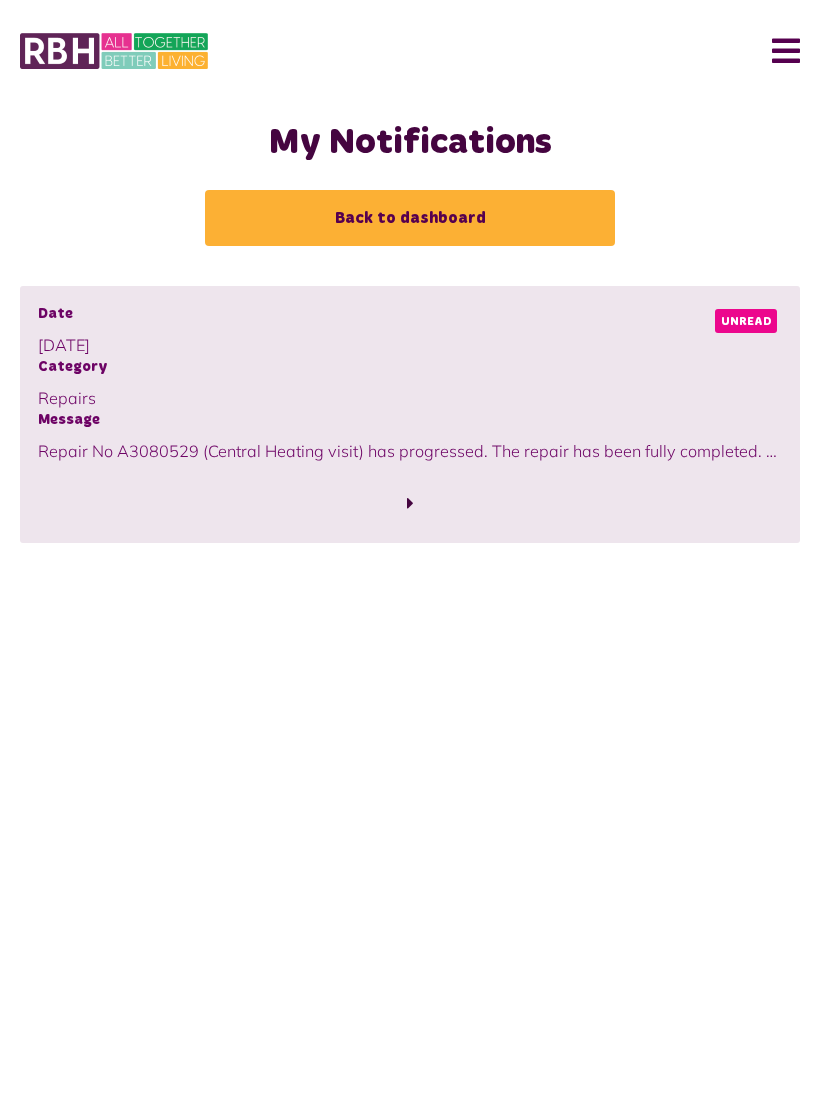 scroll, scrollTop: 0, scrollLeft: 0, axis: both 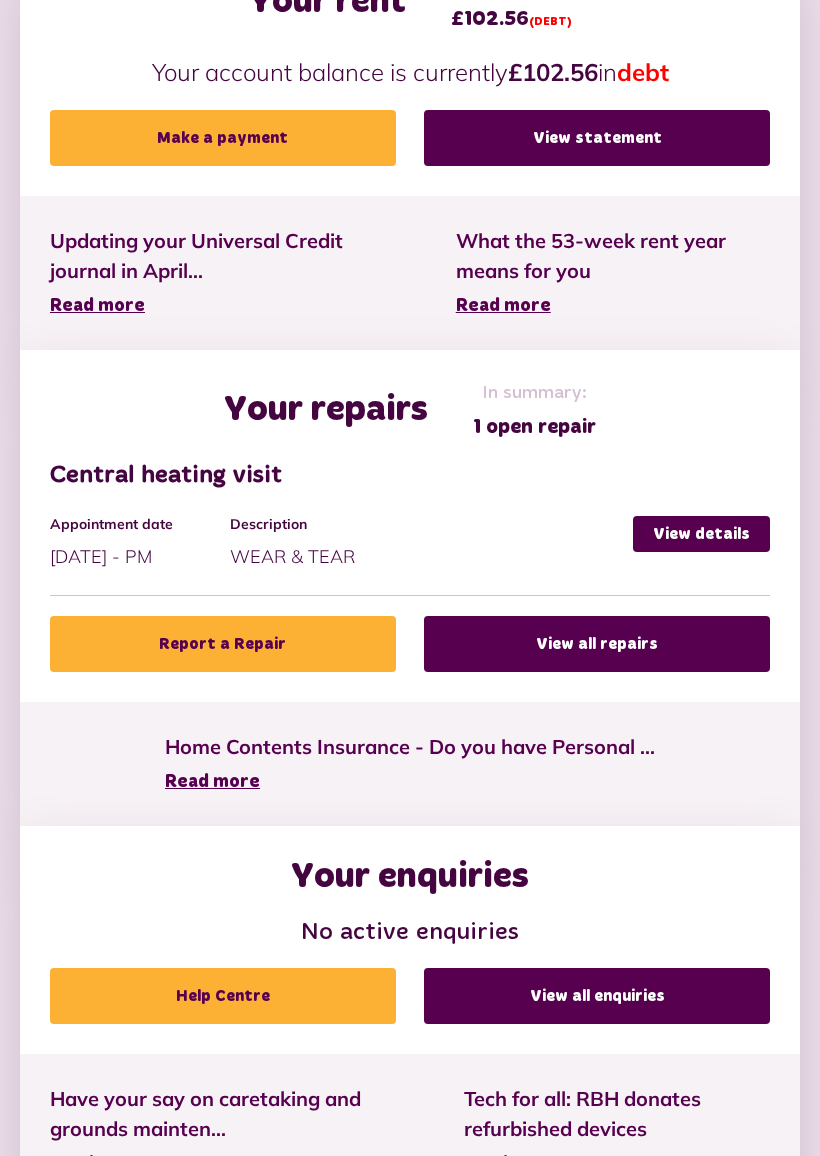 click on "View all repairs" at bounding box center [597, 644] 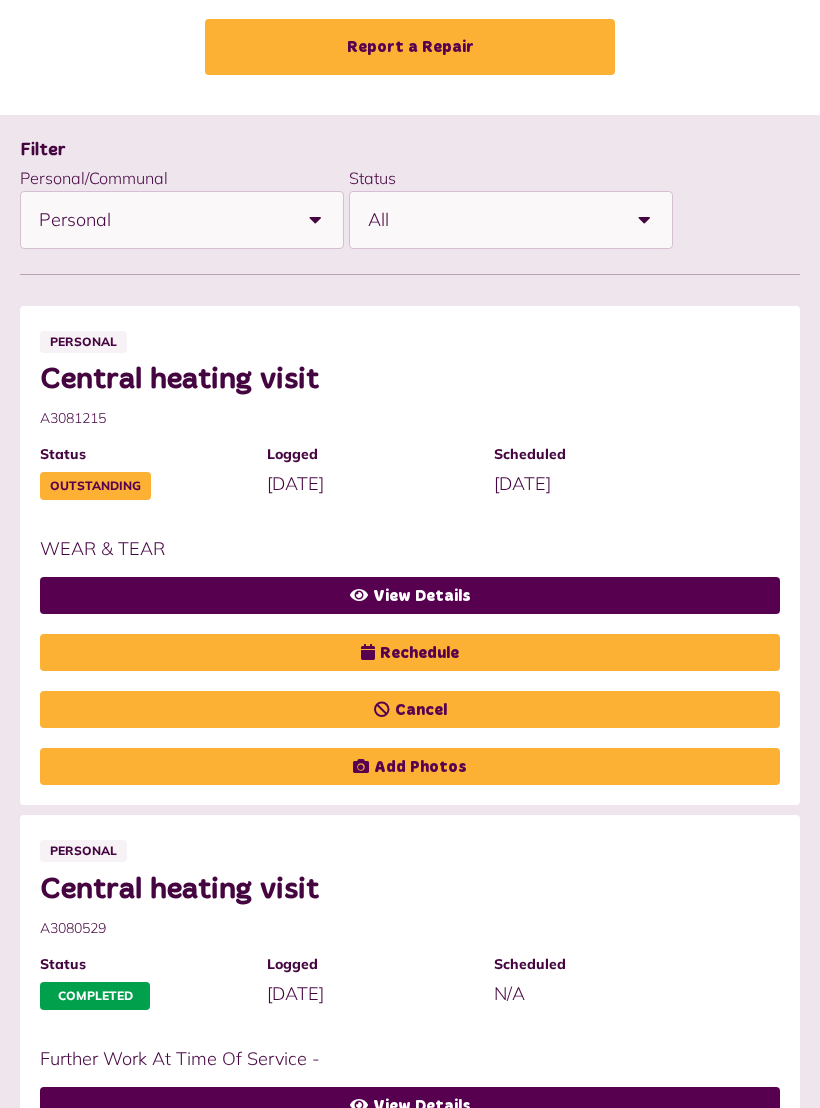scroll, scrollTop: 171, scrollLeft: 0, axis: vertical 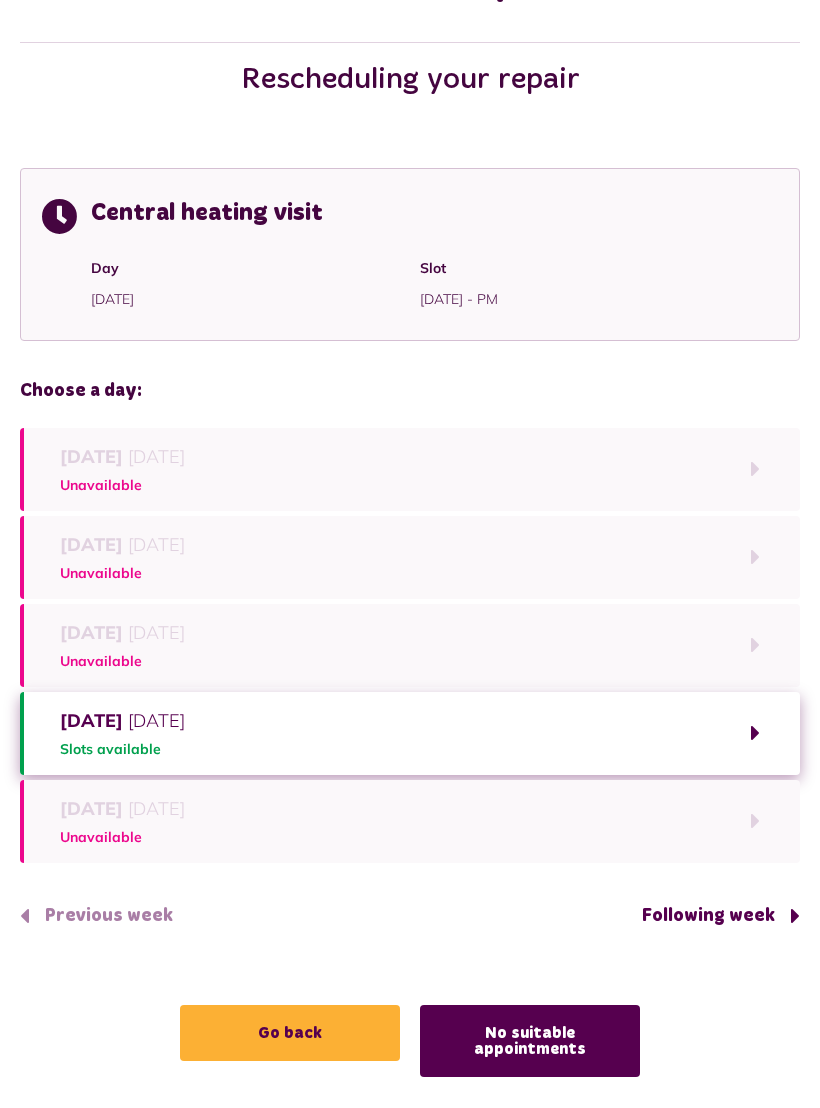 click on "[DATE] Slots available" at bounding box center [410, 733] 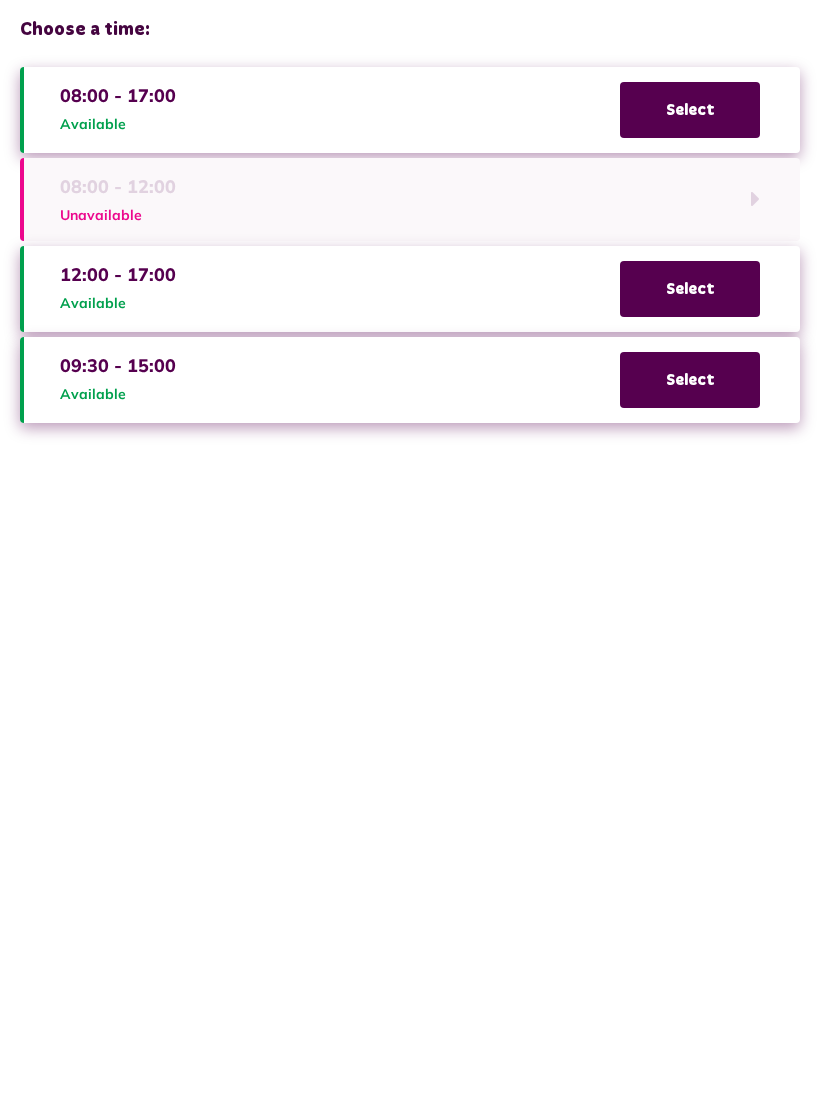 click on "Select" at bounding box center (690, 380) 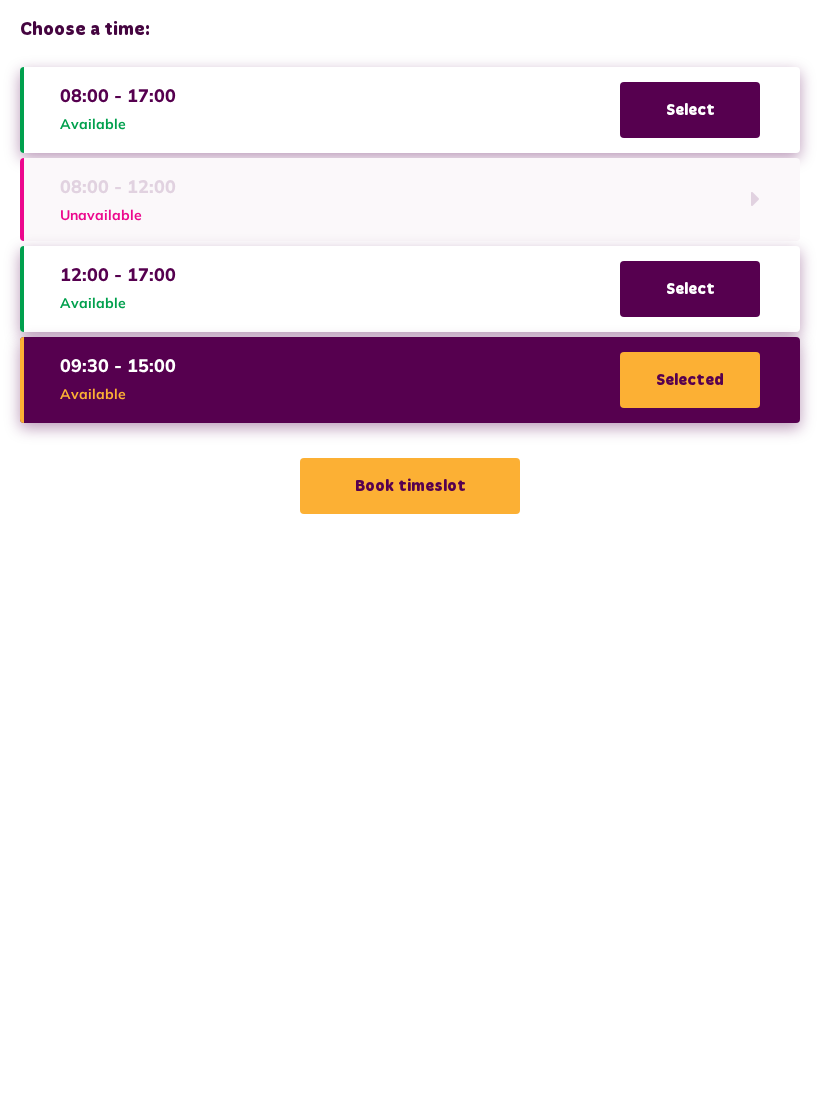 click on "Book timeslot" at bounding box center (410, 486) 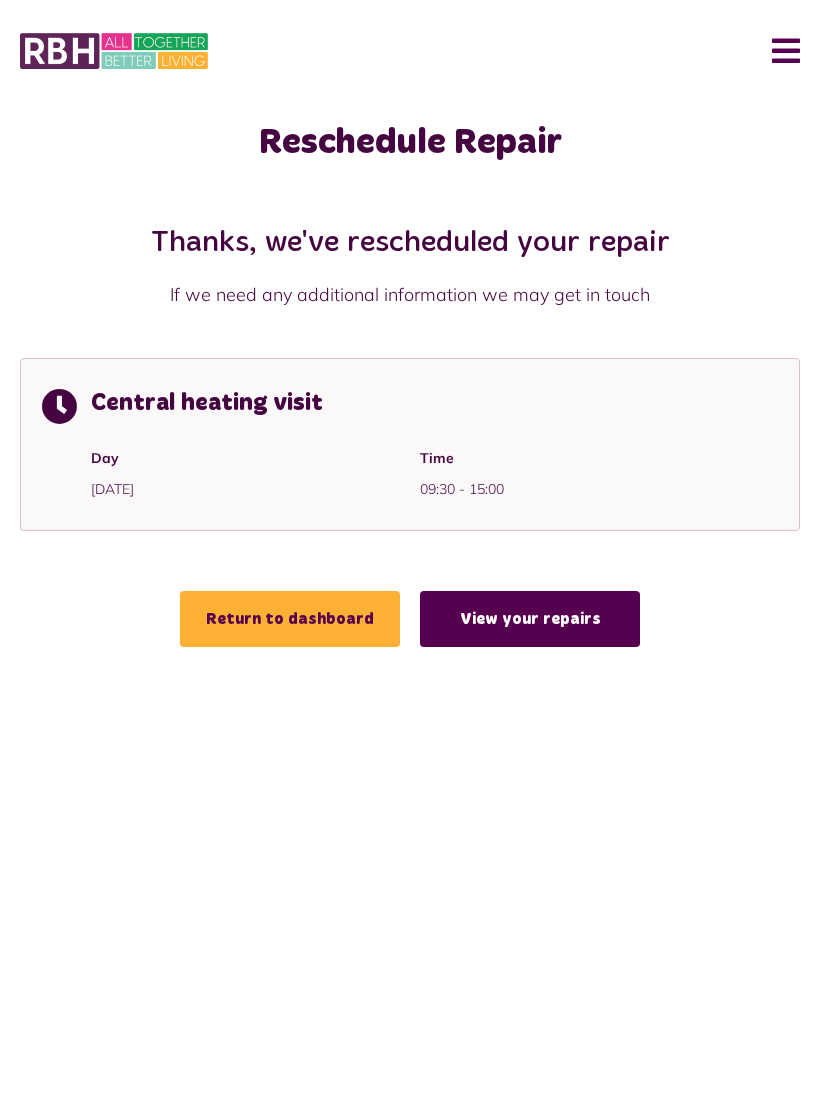 scroll, scrollTop: 0, scrollLeft: 0, axis: both 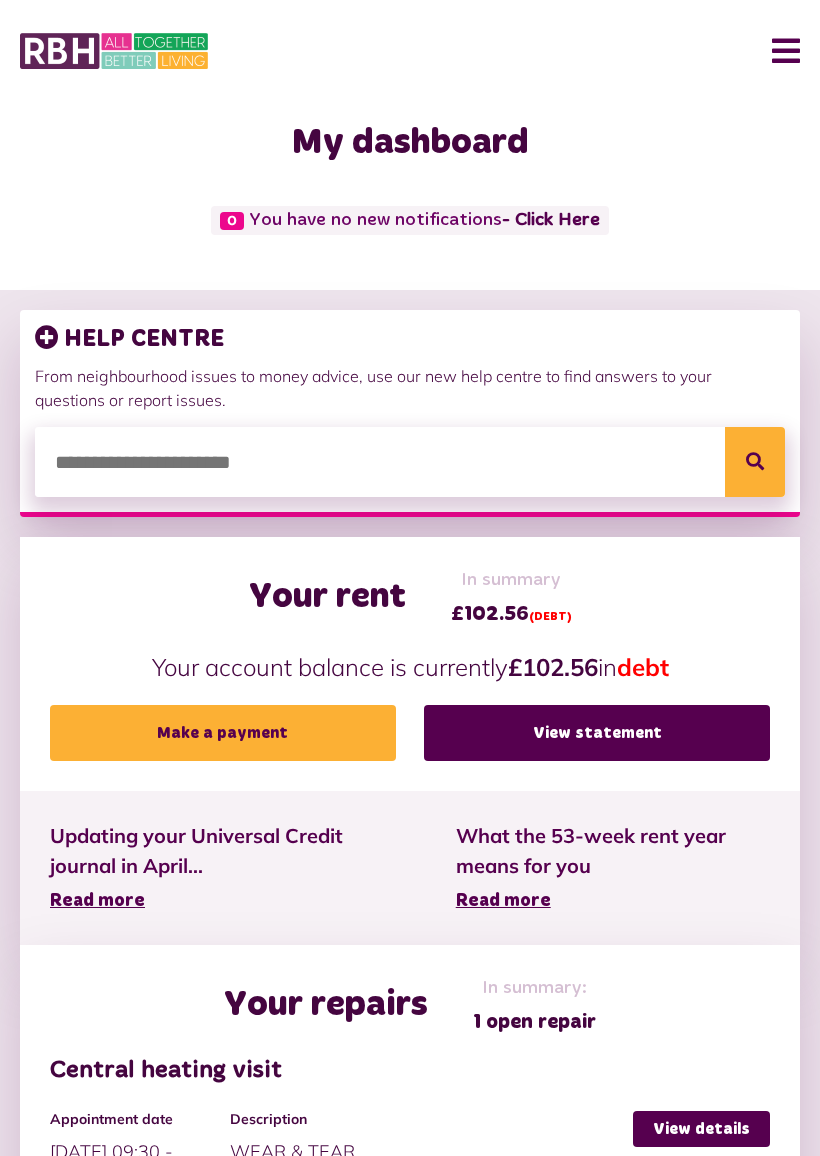 click on "Menu" at bounding box center (778, 51) 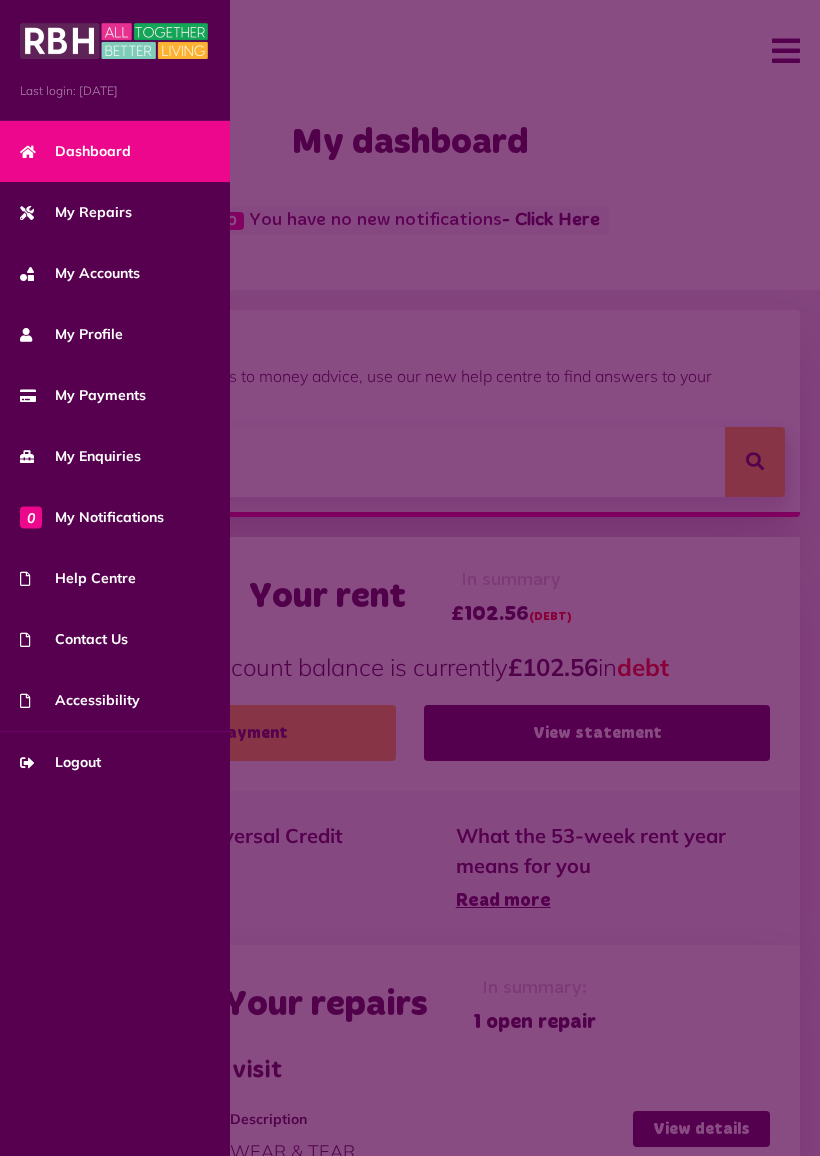 click on "Logout" at bounding box center (60, 762) 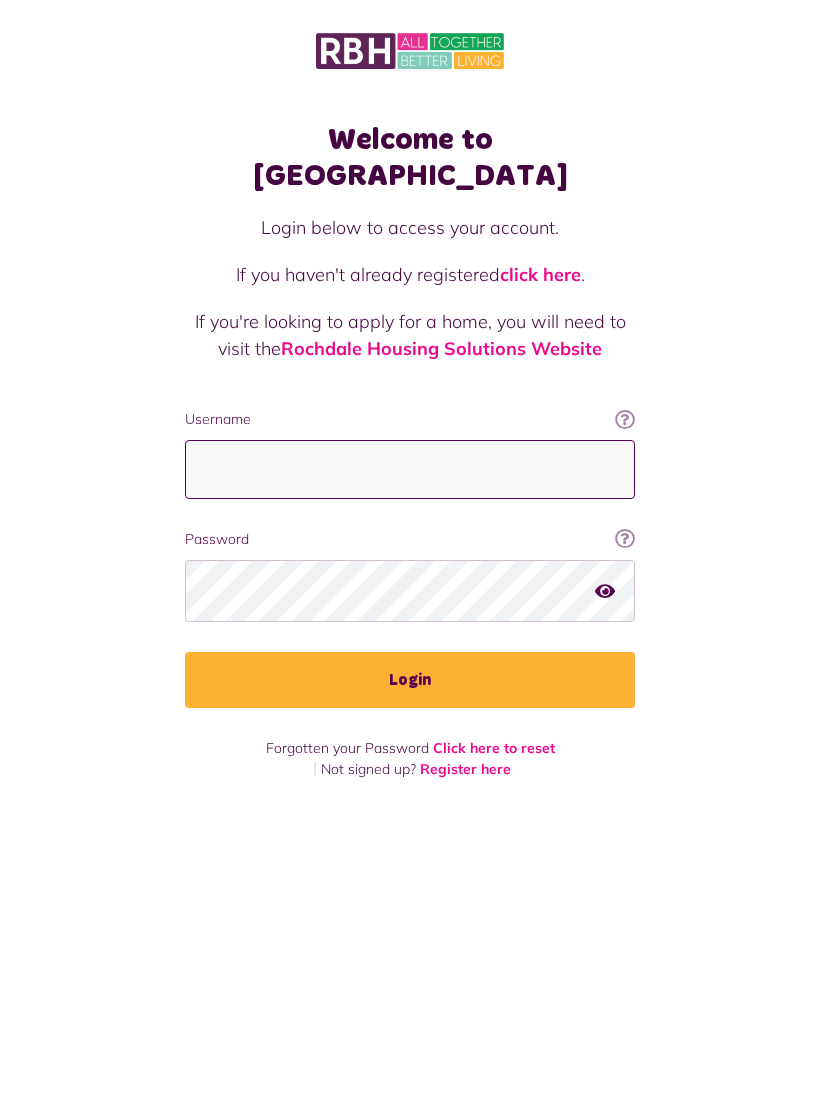 scroll, scrollTop: 0, scrollLeft: 0, axis: both 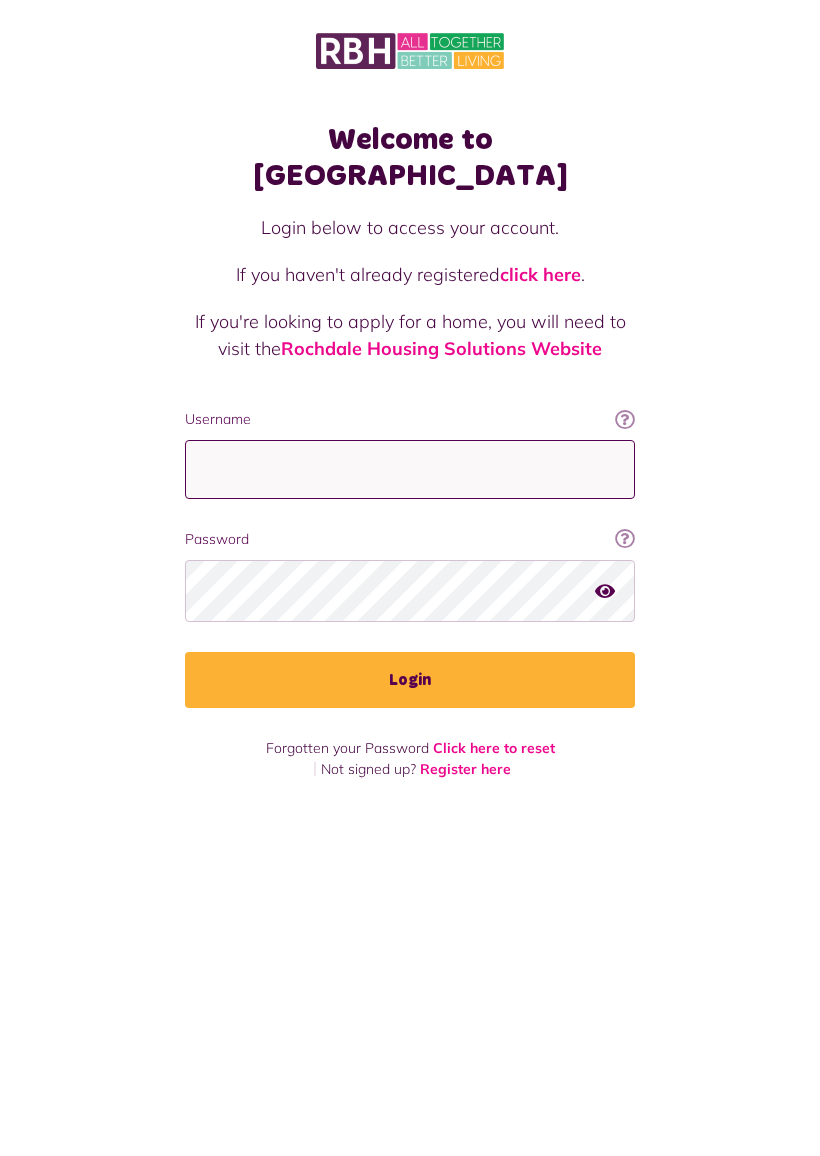 type on "**********" 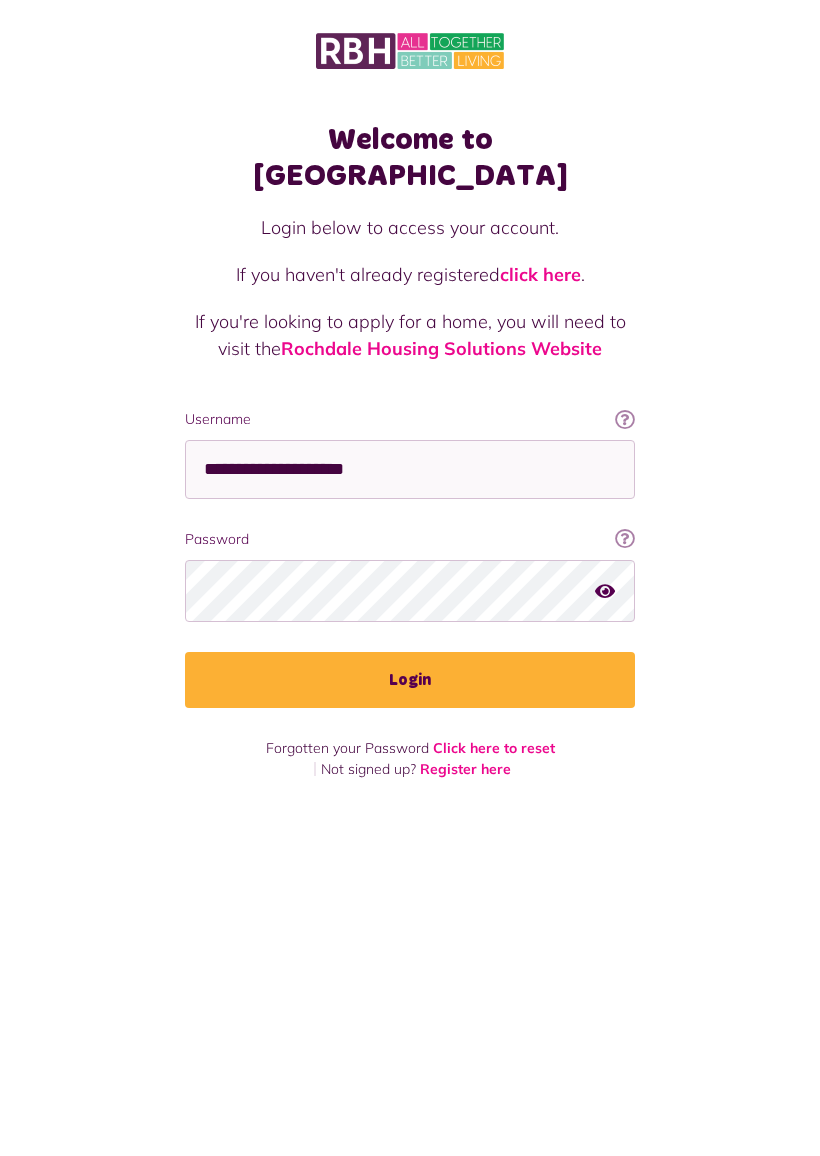 click on "Login" at bounding box center (410, 680) 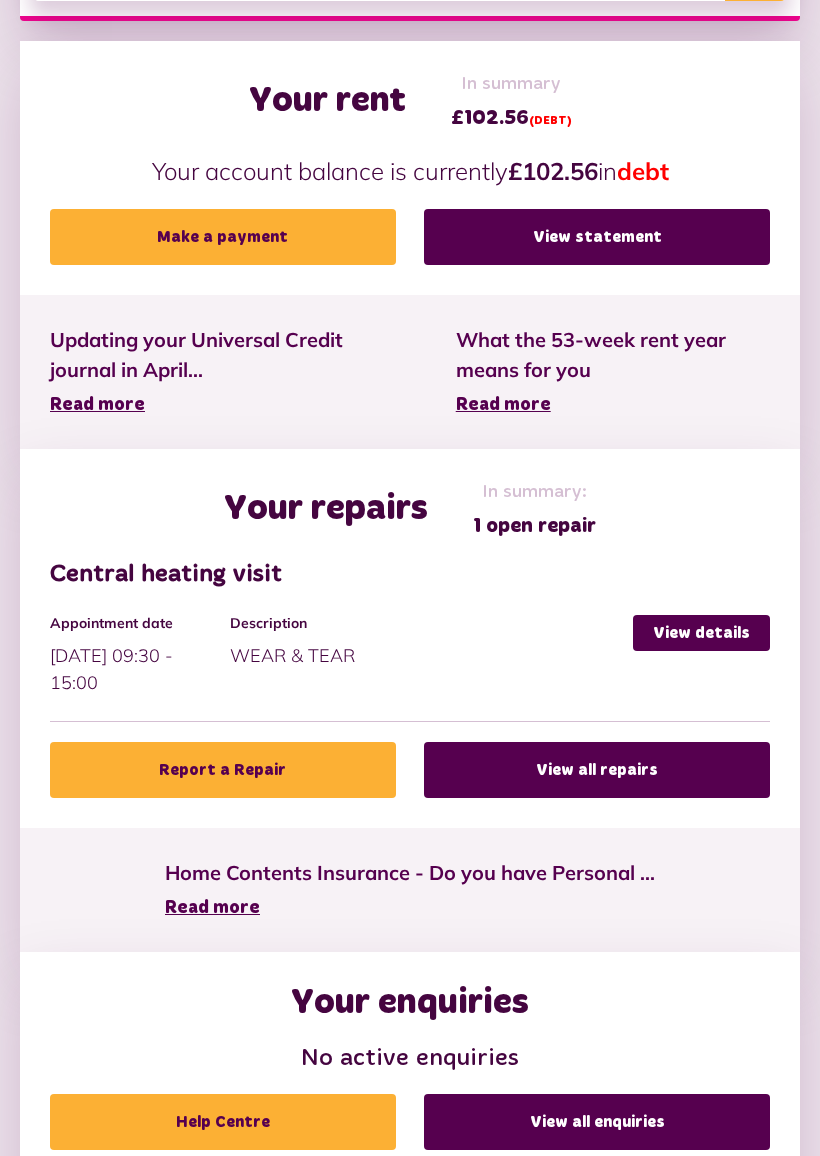 scroll, scrollTop: 499, scrollLeft: 0, axis: vertical 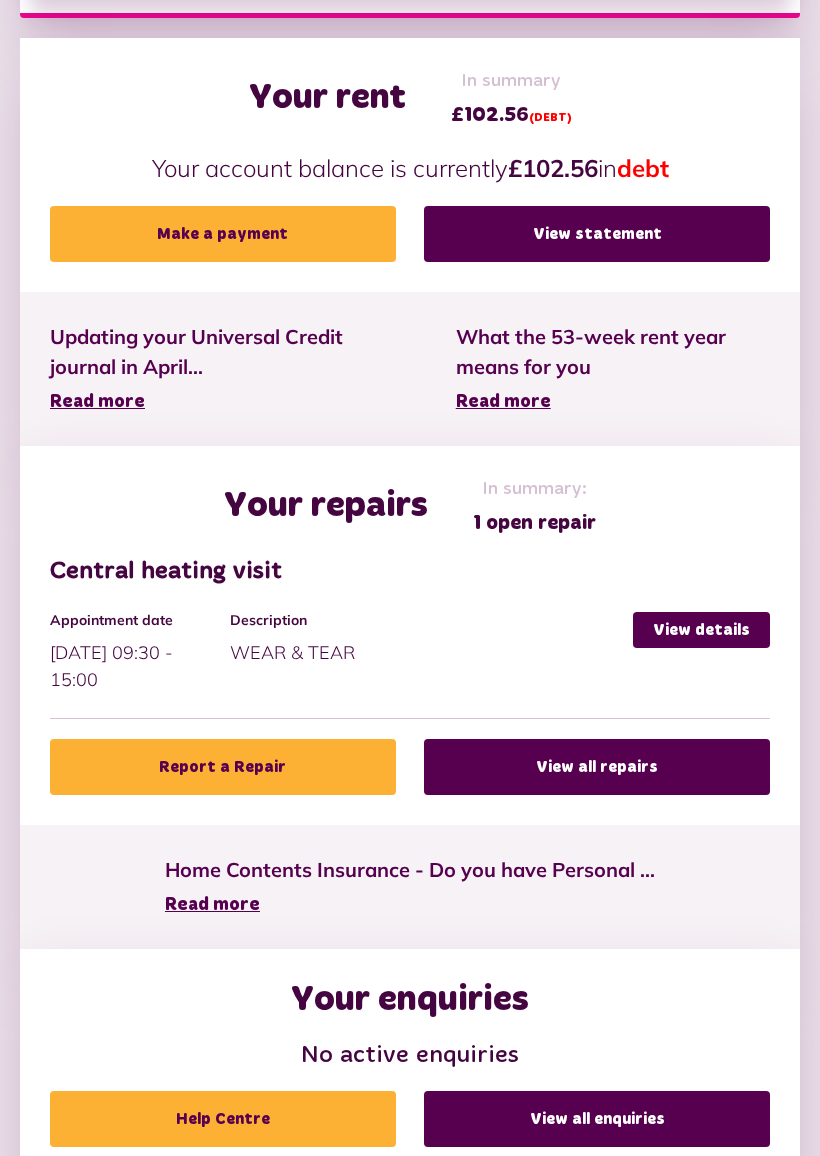 click on "View all repairs" at bounding box center [597, 767] 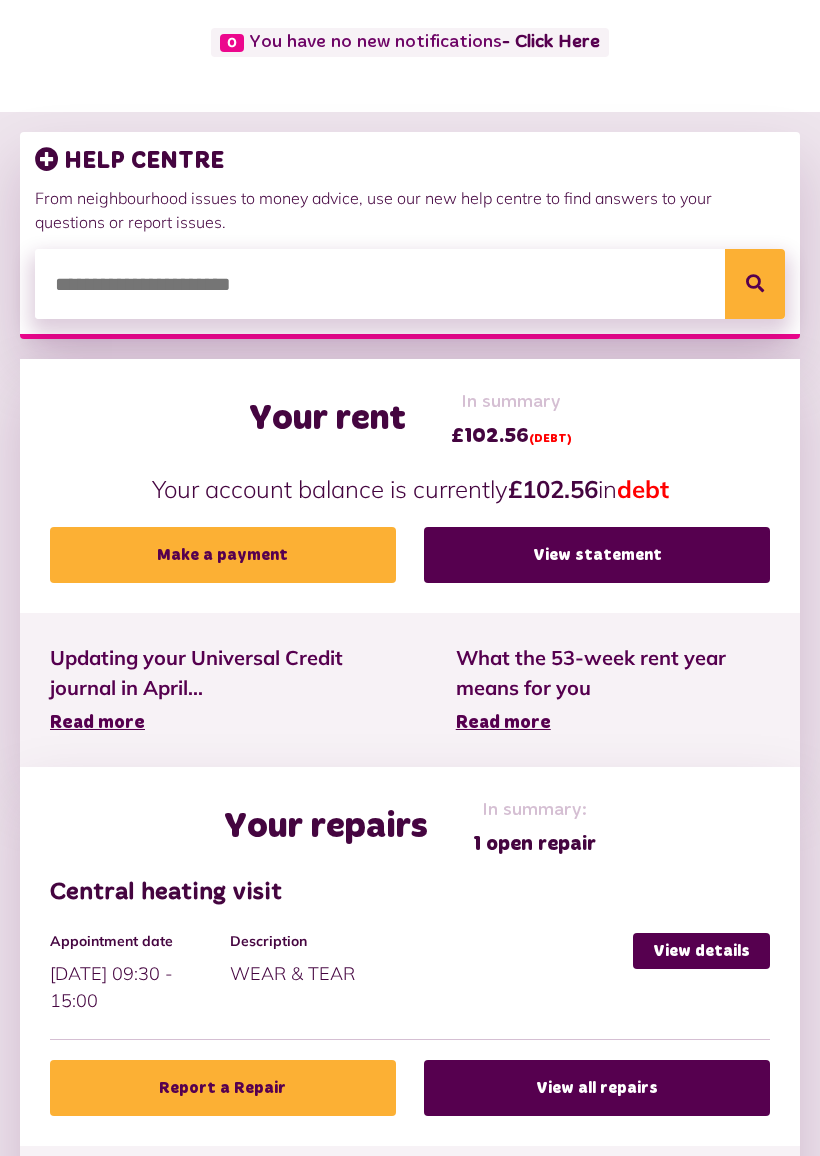scroll, scrollTop: 0, scrollLeft: 0, axis: both 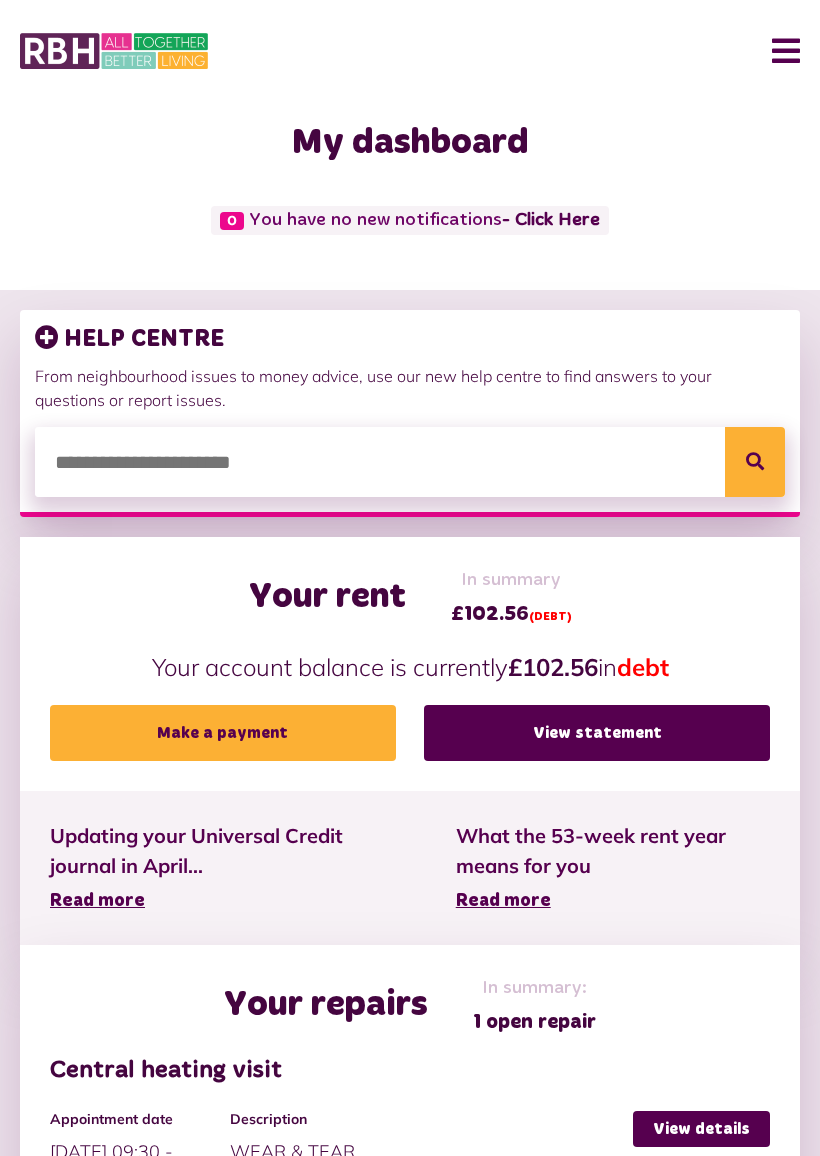 click on "Menu" at bounding box center [778, 51] 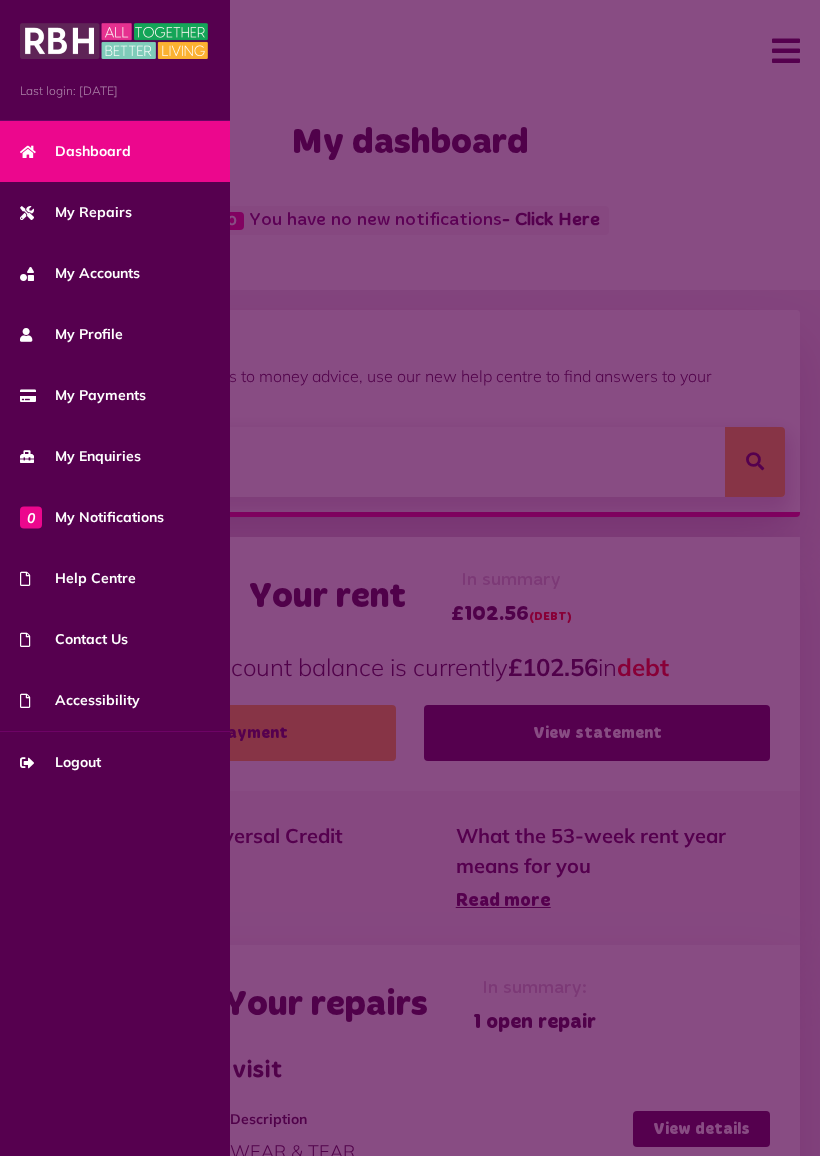 click on "Logout" at bounding box center (60, 762) 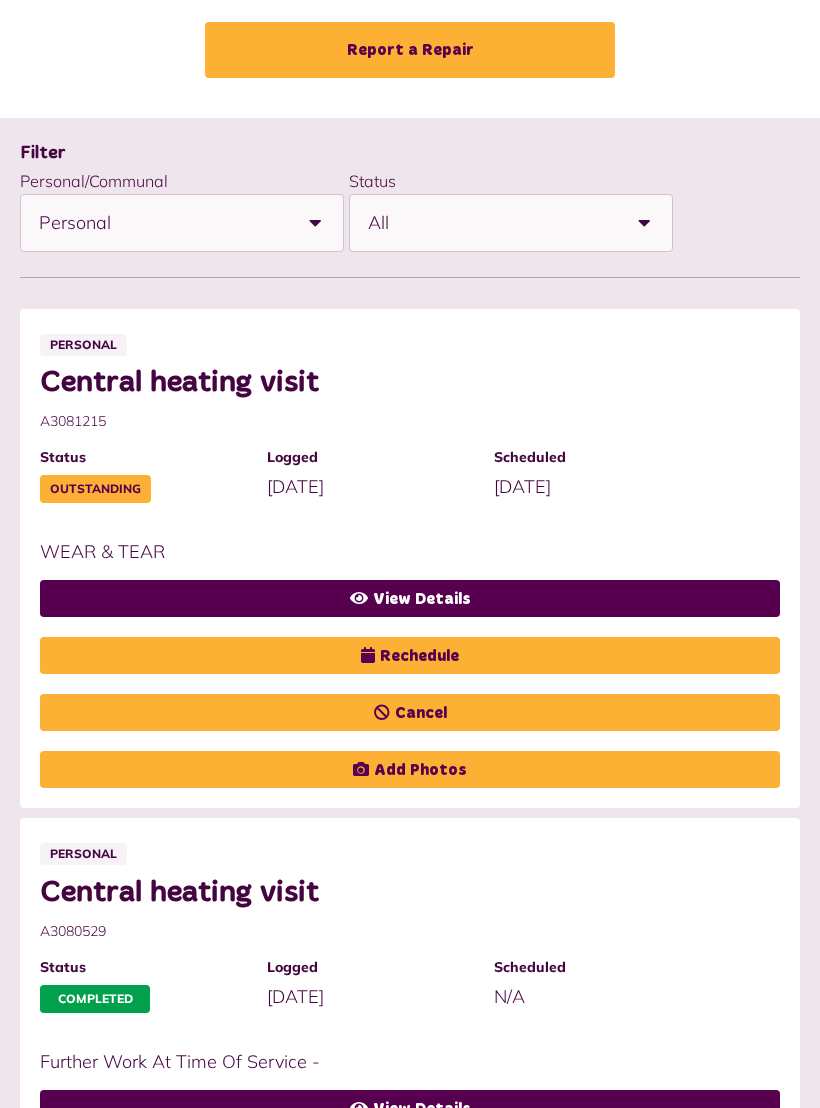 scroll, scrollTop: 161, scrollLeft: 0, axis: vertical 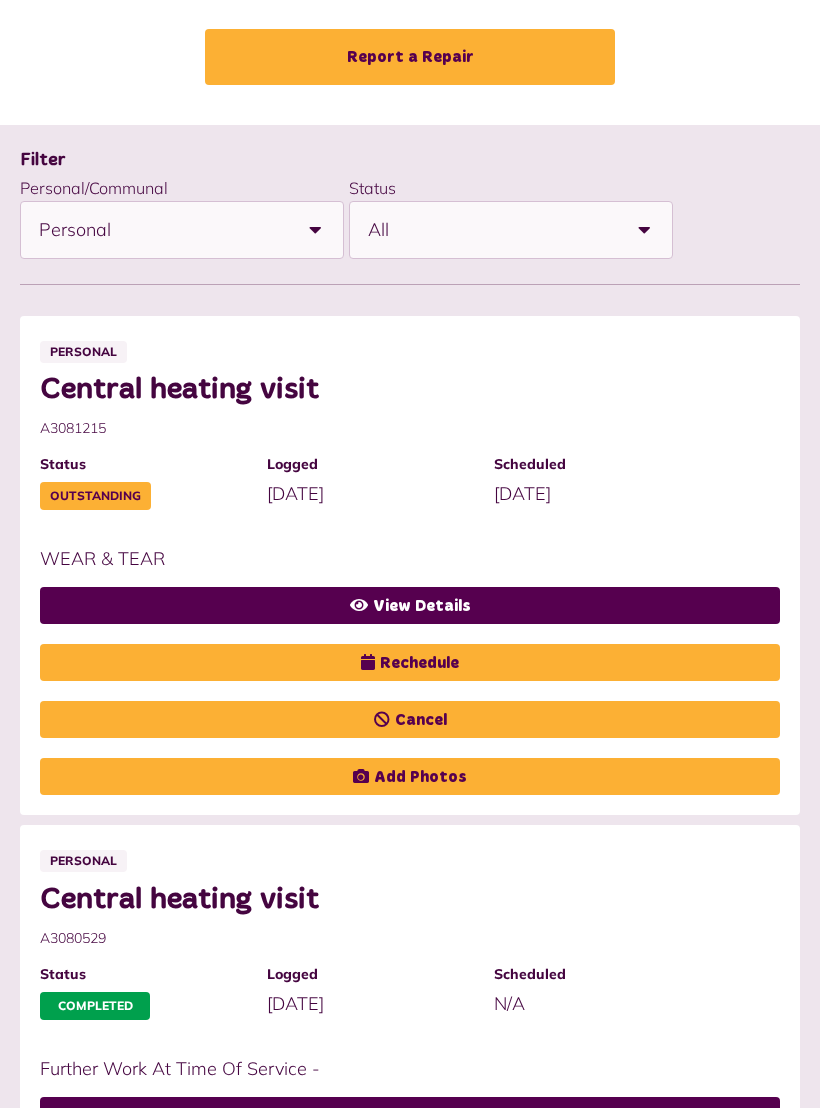 click on "Rechedule" at bounding box center (410, 662) 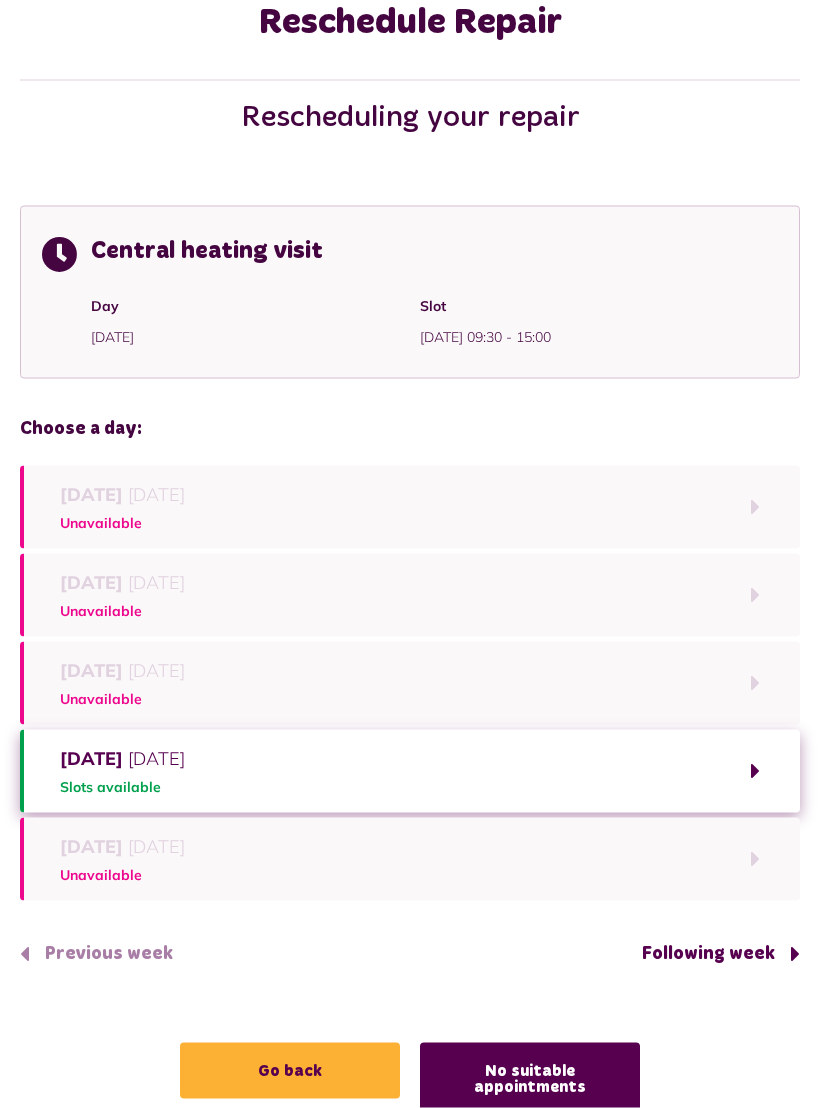 scroll, scrollTop: 261, scrollLeft: 0, axis: vertical 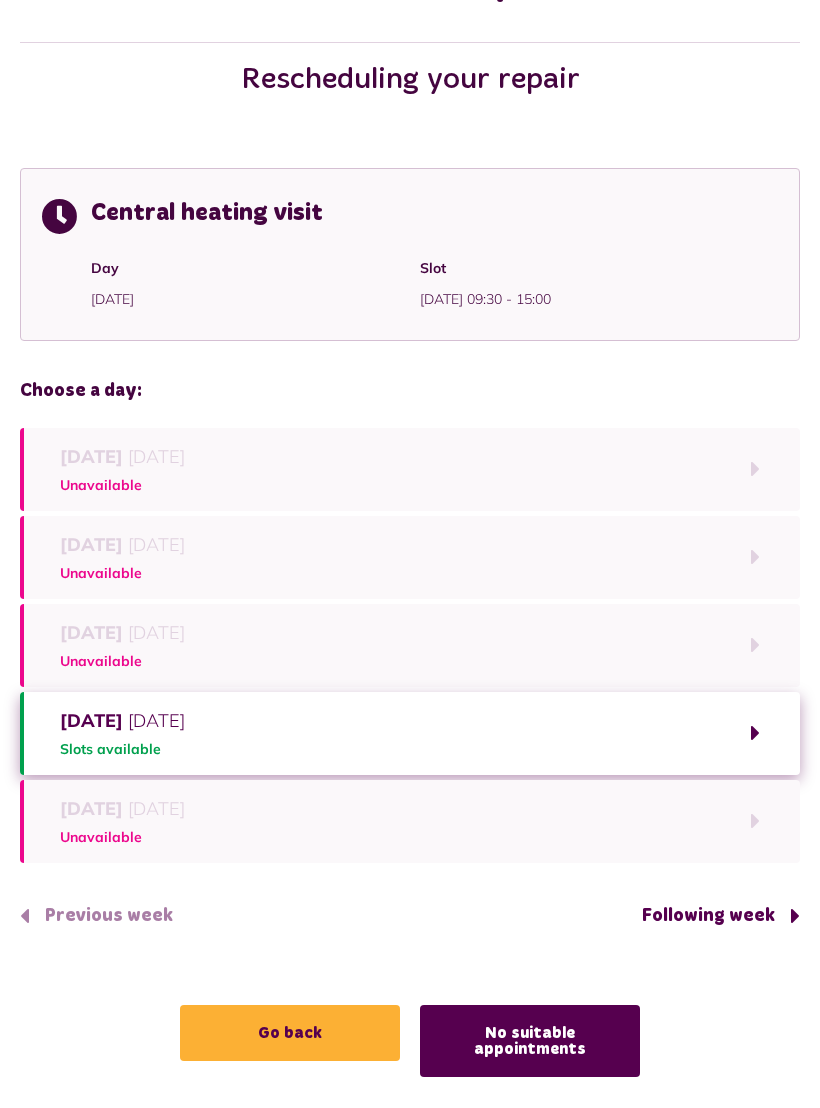 click on "Following week" at bounding box center (713, 916) 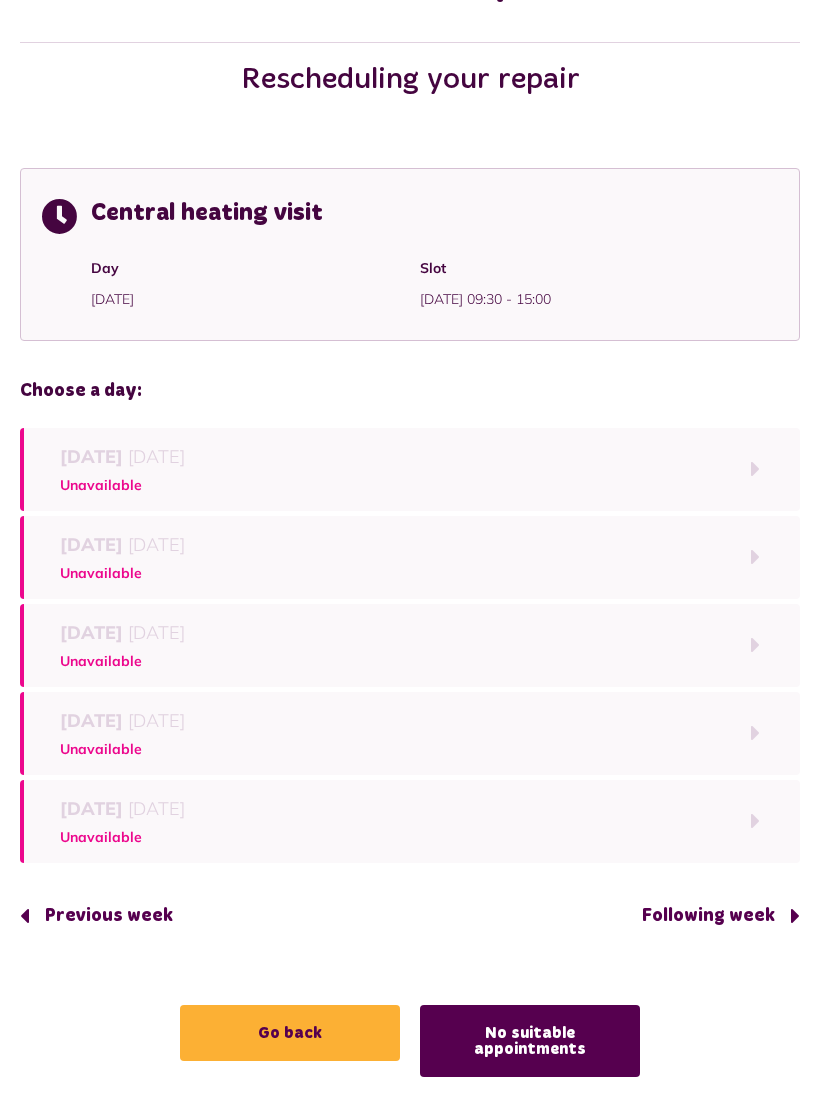 click on "Following week" at bounding box center (713, 916) 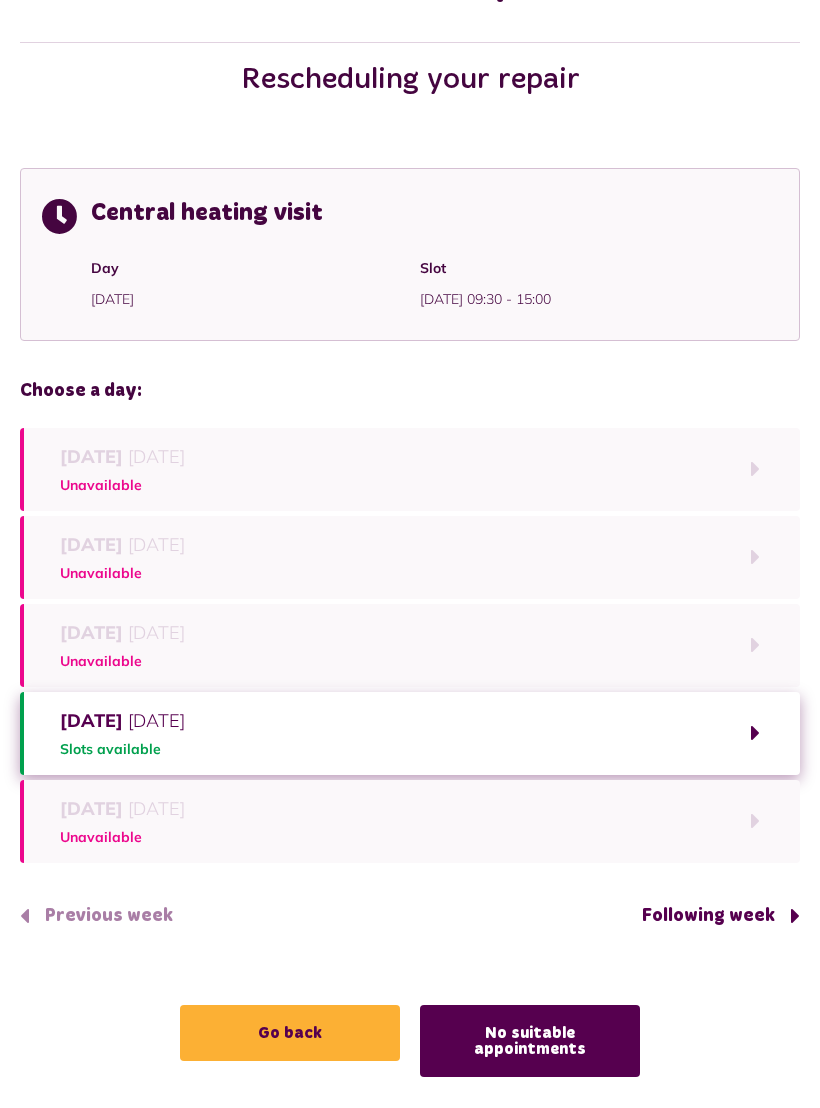 click on "Thursday   3rd July 2025 Slots available" at bounding box center (410, 733) 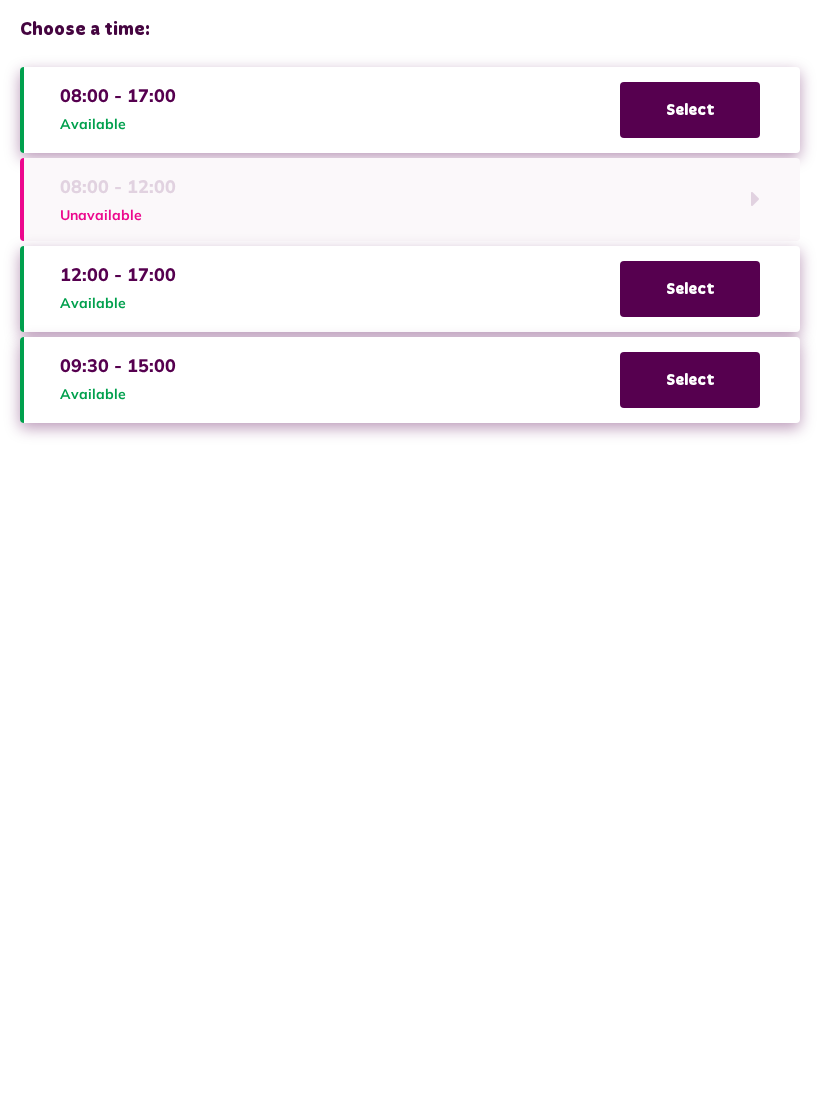 scroll, scrollTop: 0, scrollLeft: 0, axis: both 